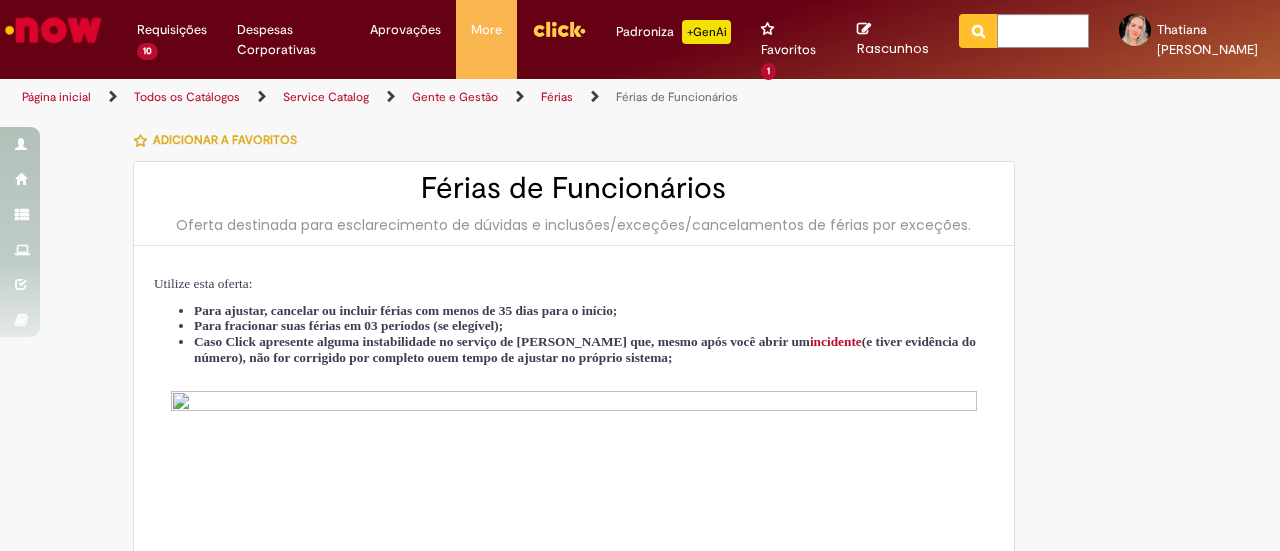 select on "*********" 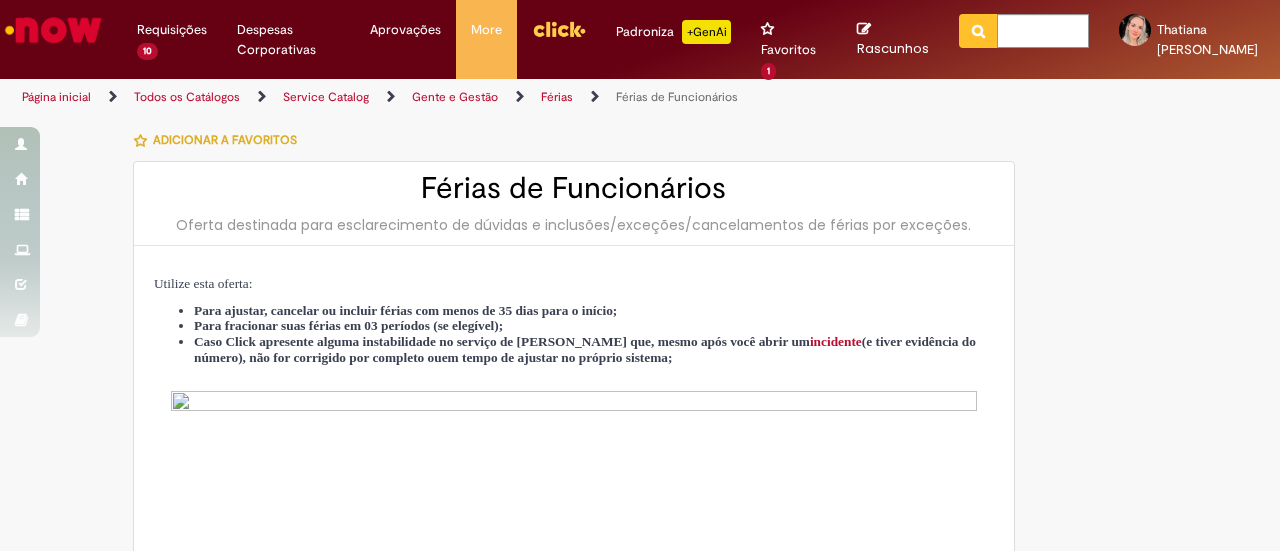 scroll, scrollTop: 1698, scrollLeft: 0, axis: vertical 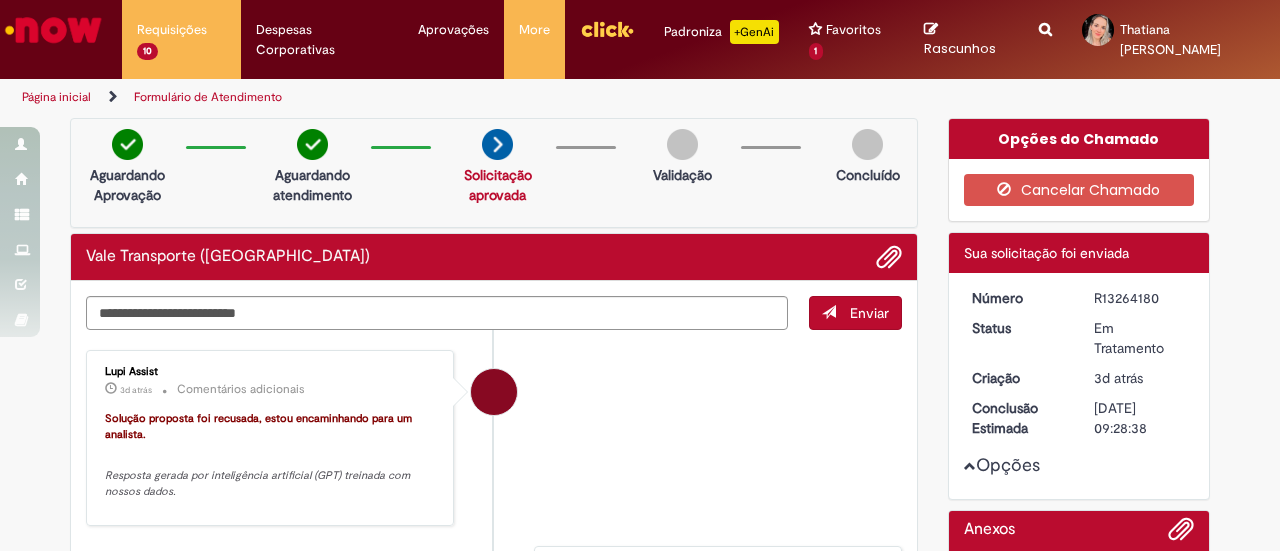 click at bounding box center [1045, 18] 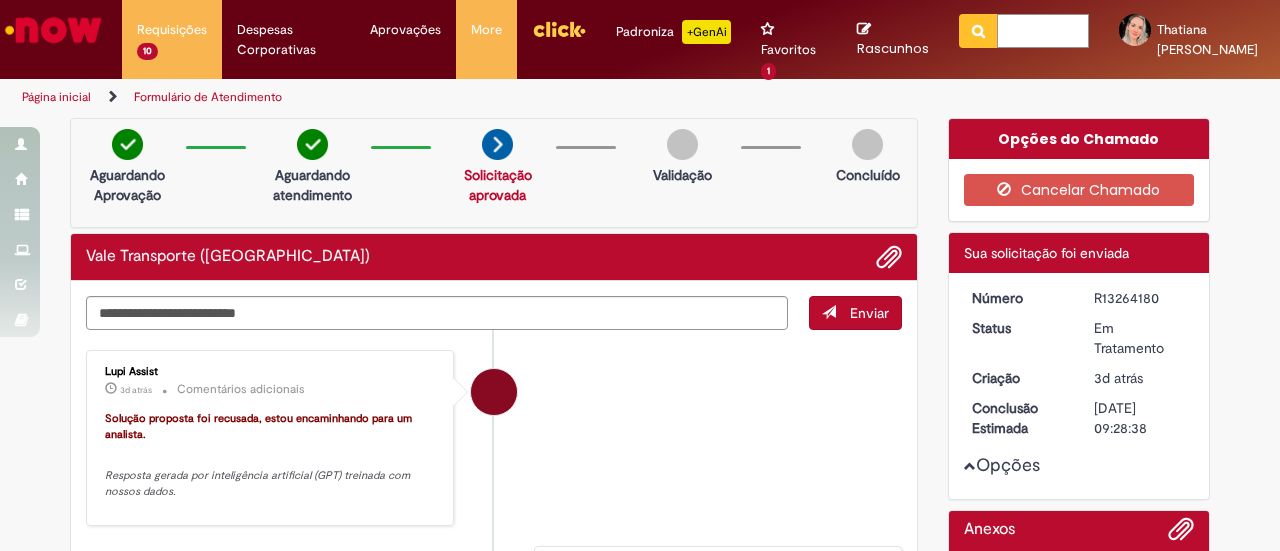 click at bounding box center (1043, 31) 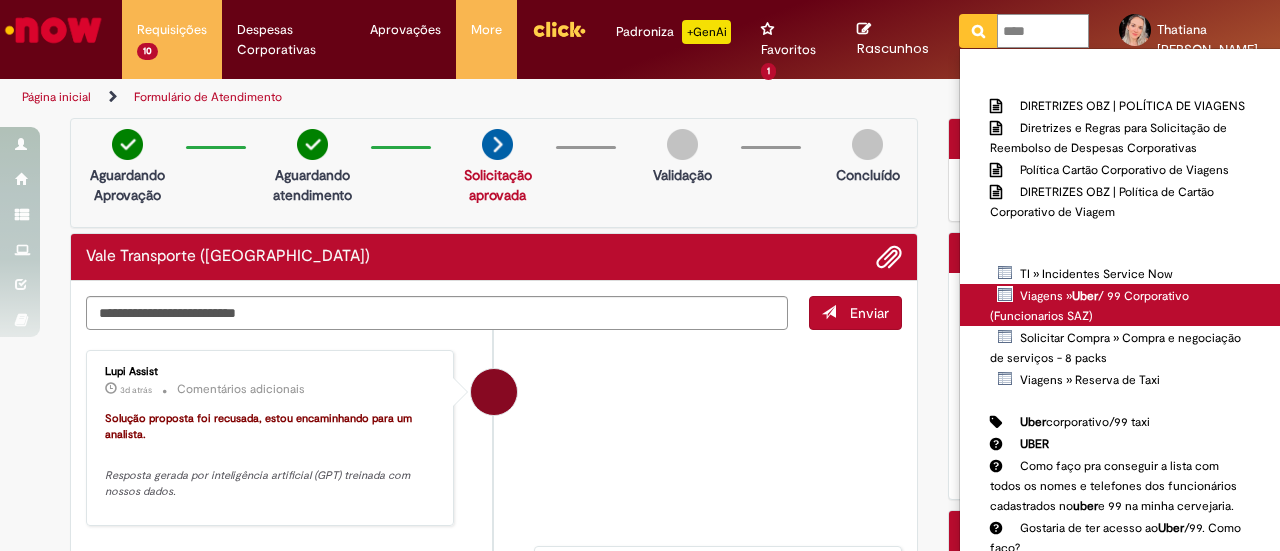type on "****" 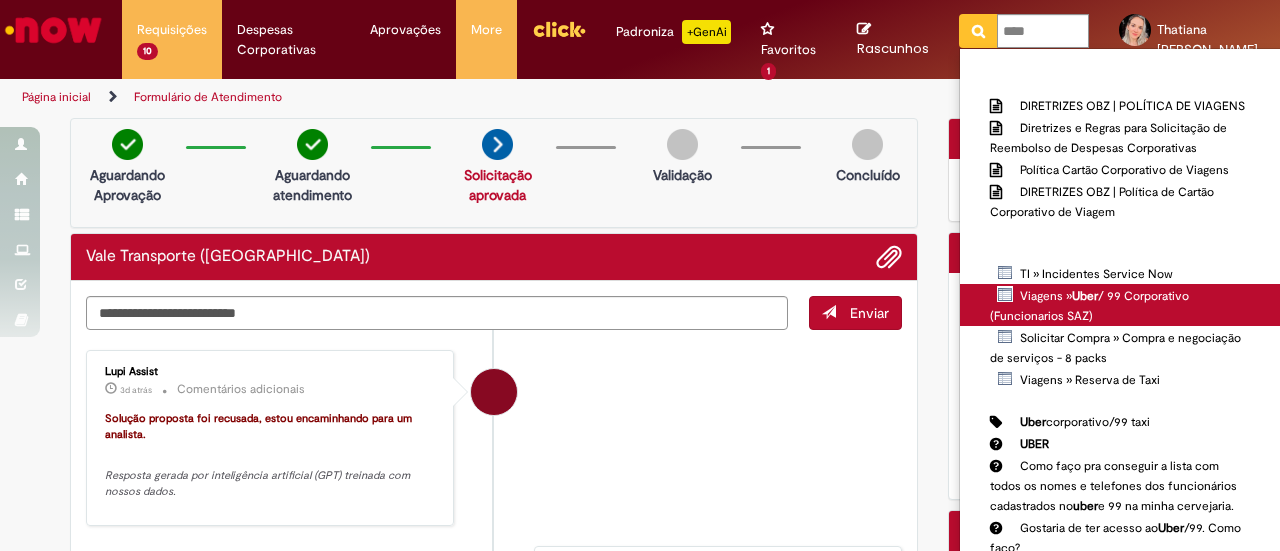 click on "Viagens »  Uber / 99 Corporativo (Funcionarios SAZ)" at bounding box center [0, 0] 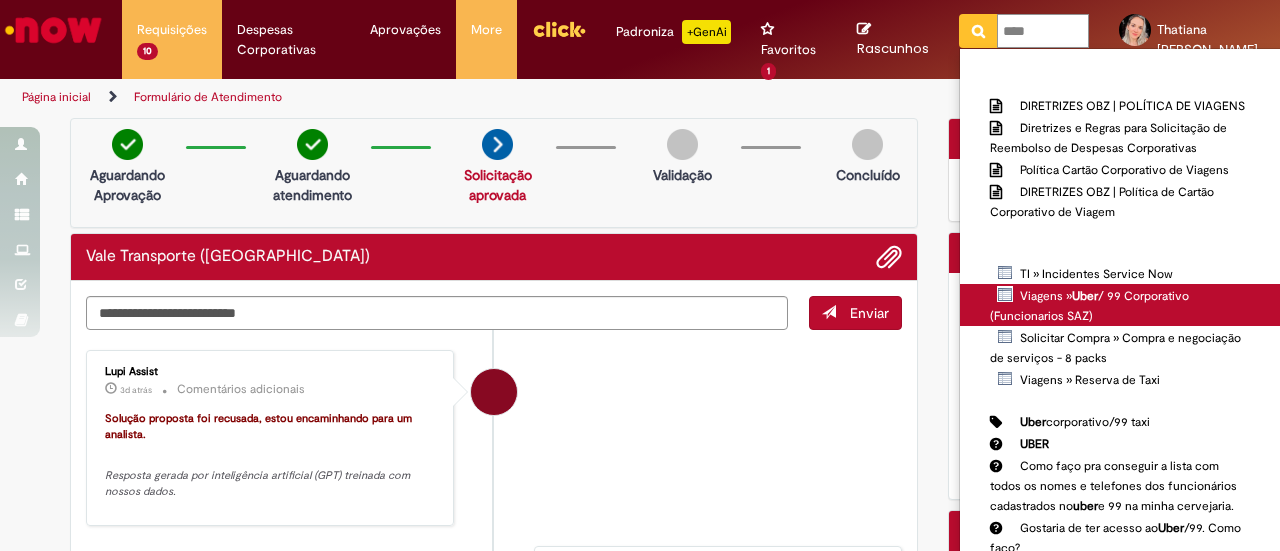 type 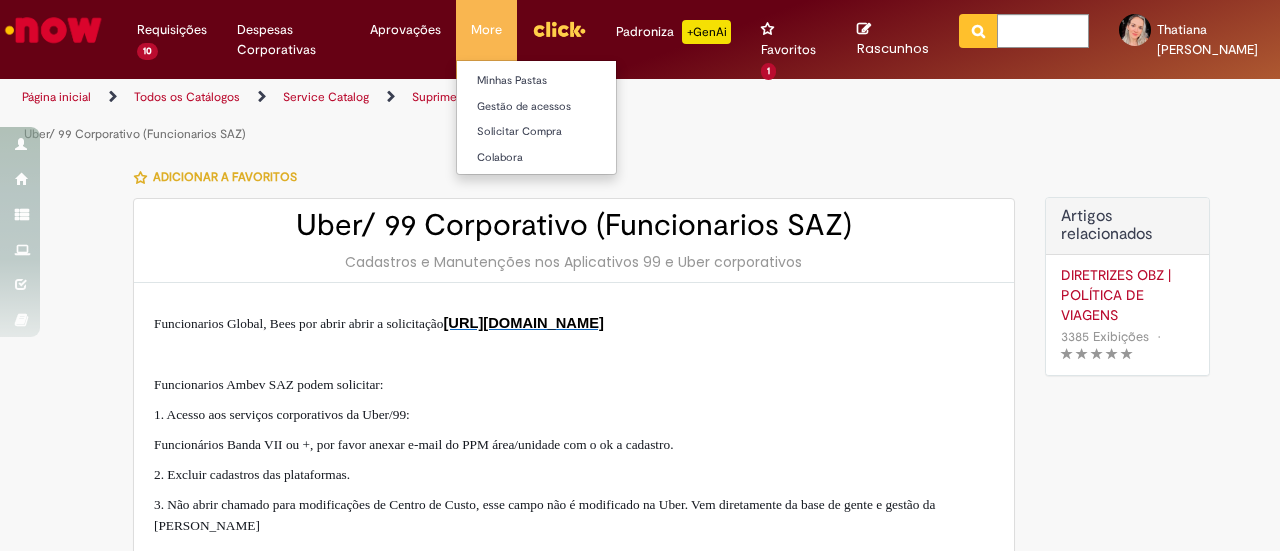 type on "********" 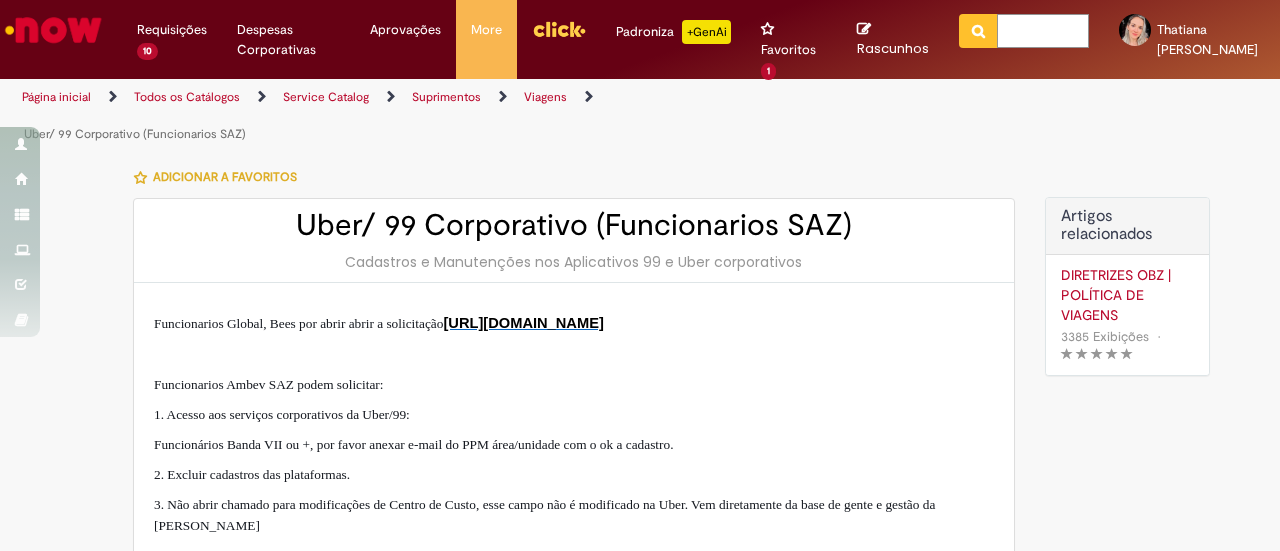 click at bounding box center [1043, 31] 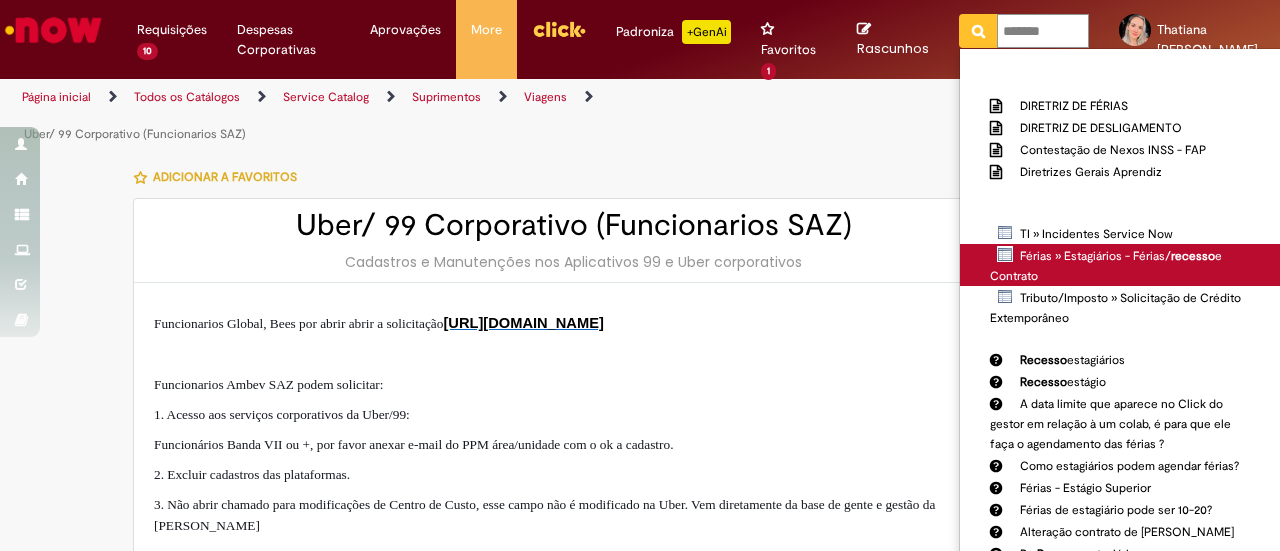 type on "*******" 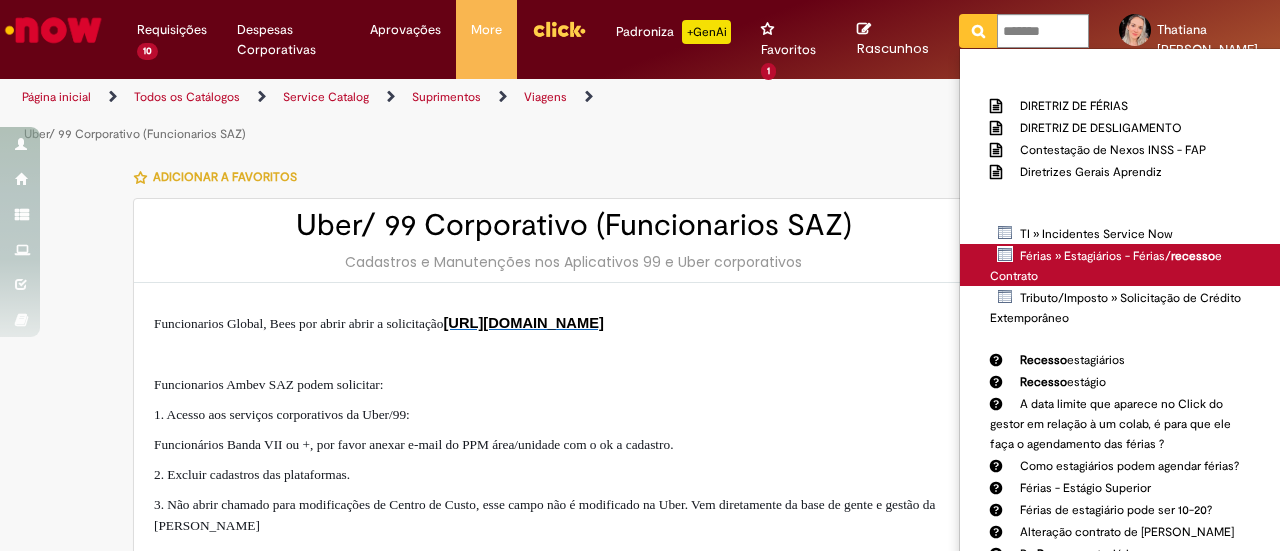 click on "Férias » Estagiários - Férias/ recesso  e Contrato" at bounding box center [0, 0] 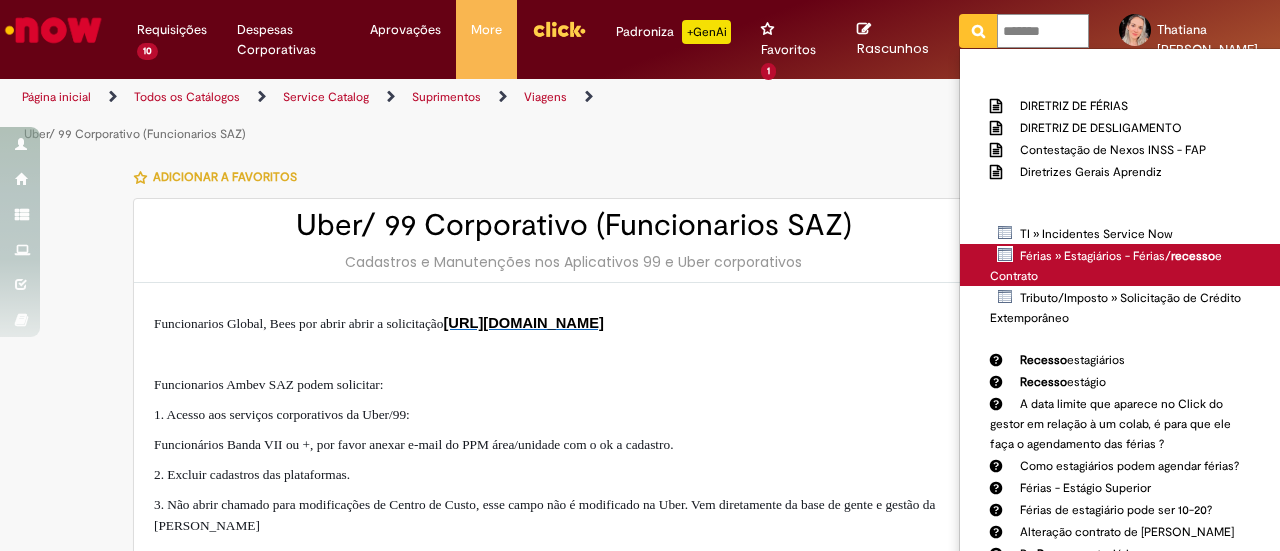 type 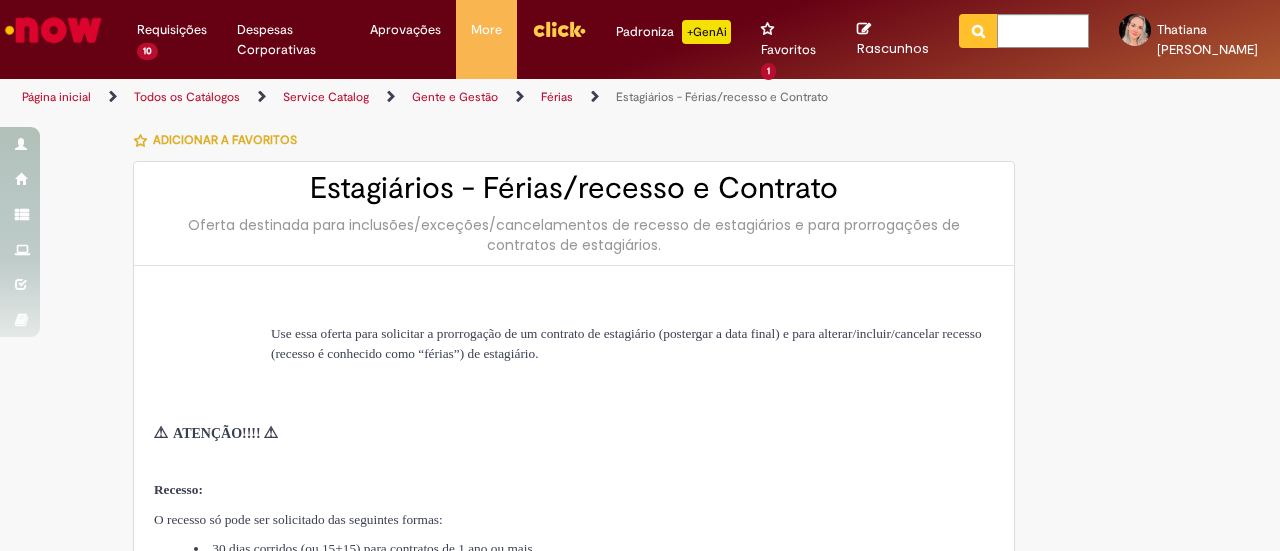 type on "********" 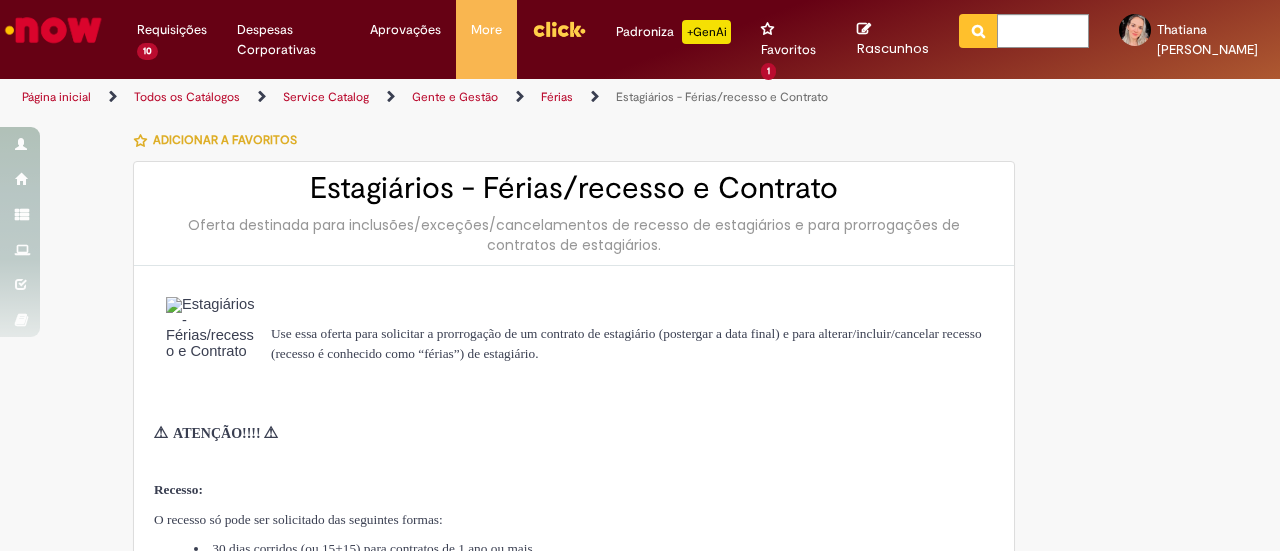 type on "**********" 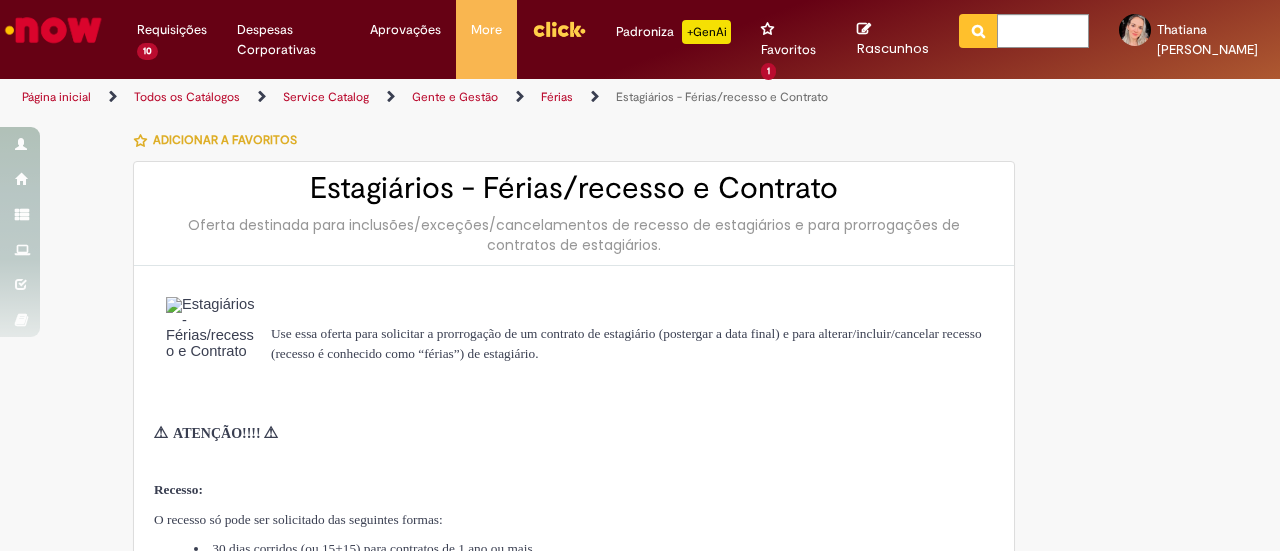 type on "**********" 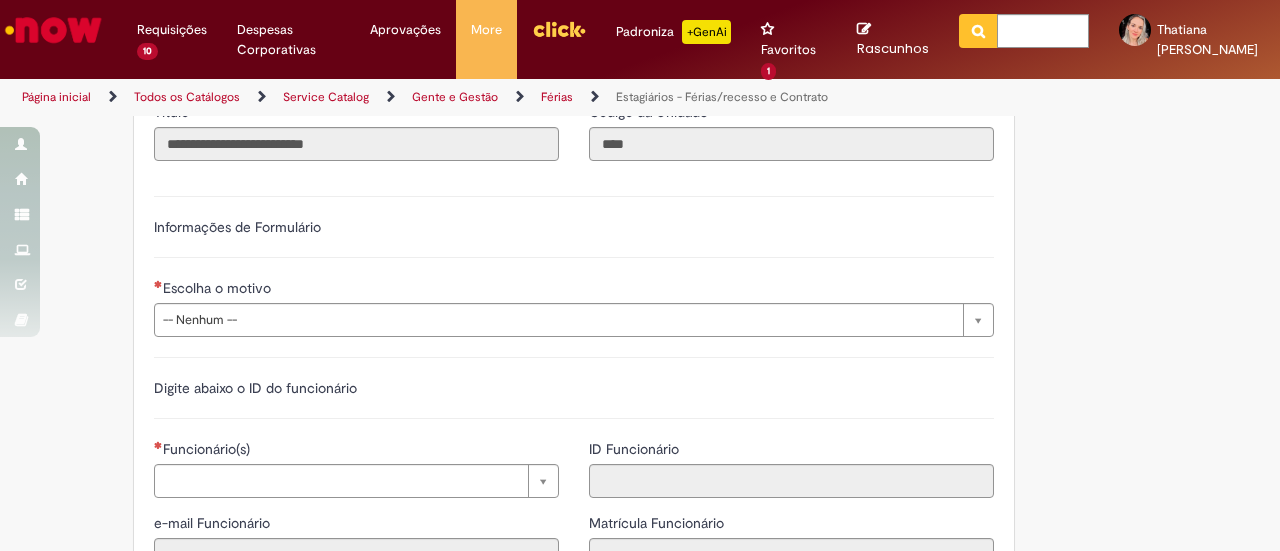 scroll, scrollTop: 1100, scrollLeft: 0, axis: vertical 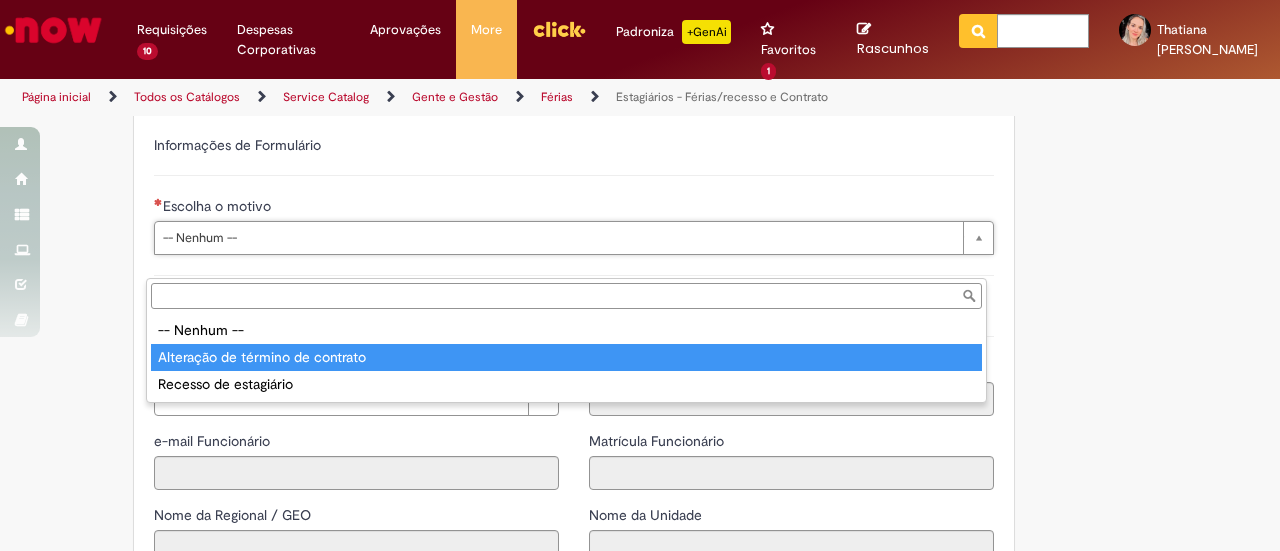 type on "**********" 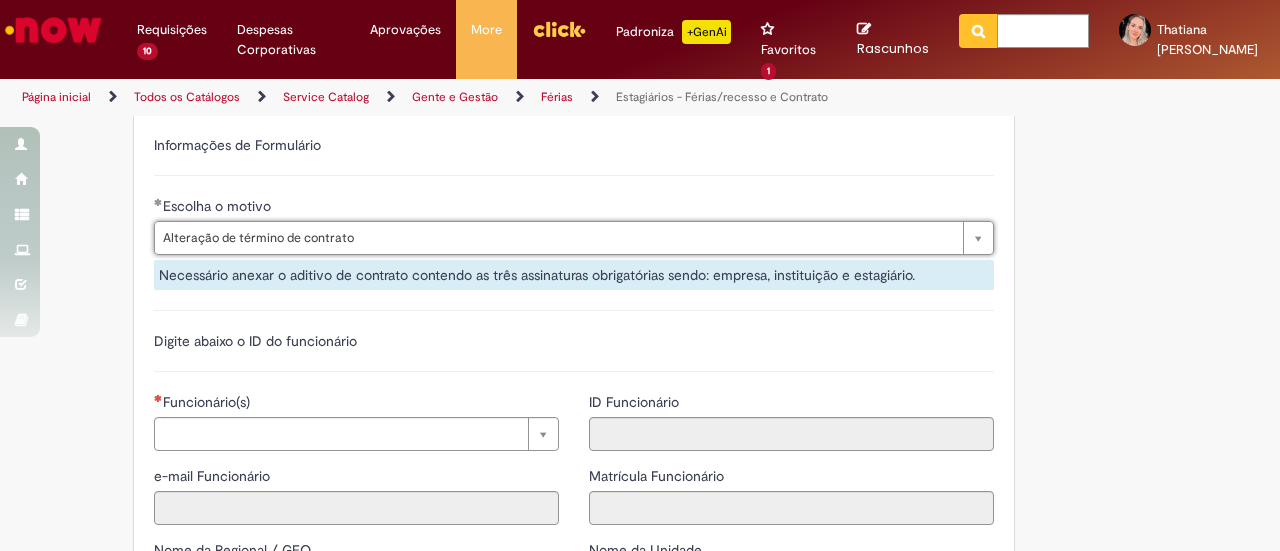 click on "Adicionar a Favoritos
Estagiários - Férias/recesso e Contrato
Oferta destinada para inclusões/exceções/cancelamentos de recesso de estagiários e para prorrogações de contratos de estagiários.
Use essa oferta para solicitar a prorrogação de um contrato de estagiário (postergar a data final) e para alterar/incluir/cancelar recesso (recesso é conhecido como “férias”) de estagiário.
⚠   ATENÇÃO!!!!   ⚠
Recesso:
O recesso só pode ser solicitado das seguintes formas:
30 dias corridos (ou 15+15) para contratos de 1 ano ou mais
15 dias corridos para contratos inferiores a 1 ano.
Ao solicitar o recesso fracionado (15+15) já informar as duas datas de início, respeitando que os dias sejam gozados antes da data término do contrato! Ambas as datas devem estar no e-mail de aprovação do gerente.
Prorrogação Contrato:
**" at bounding box center (640, 103) 